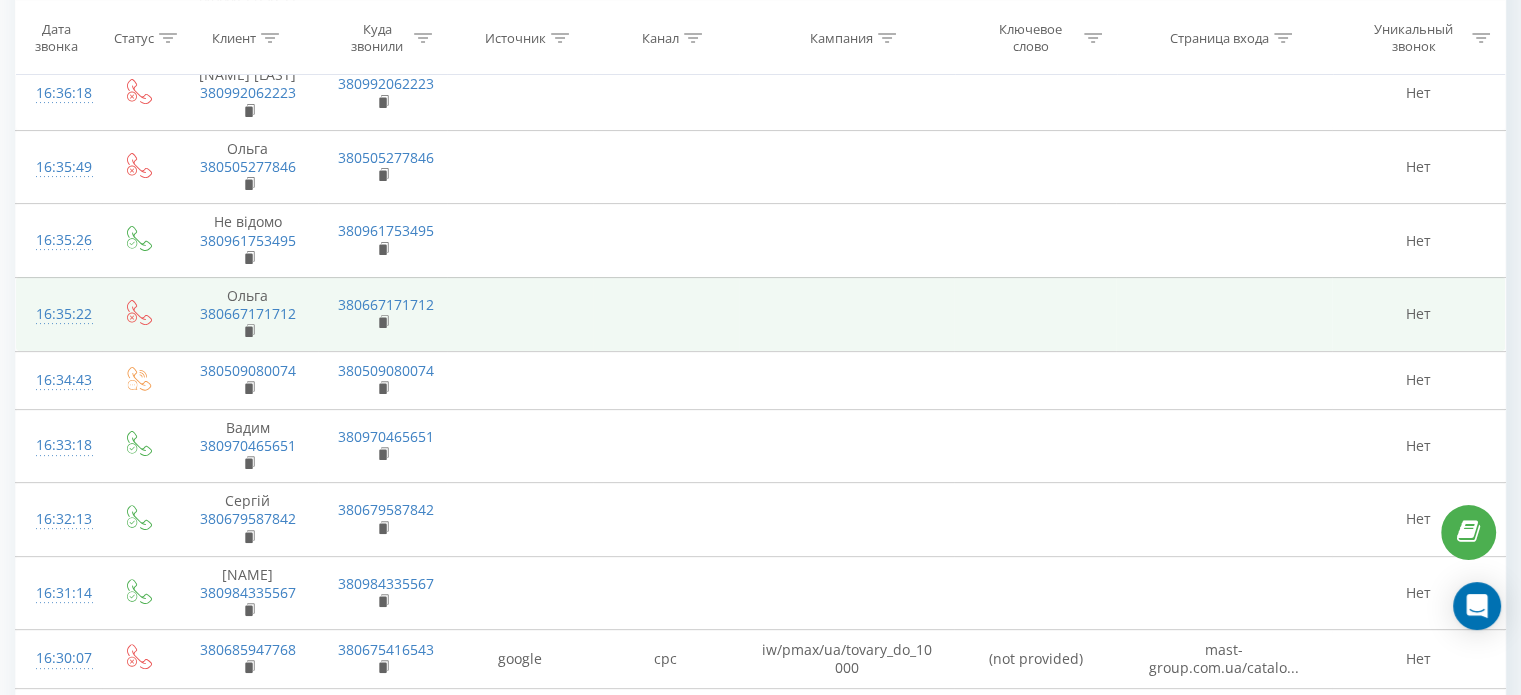 scroll, scrollTop: 644, scrollLeft: 0, axis: vertical 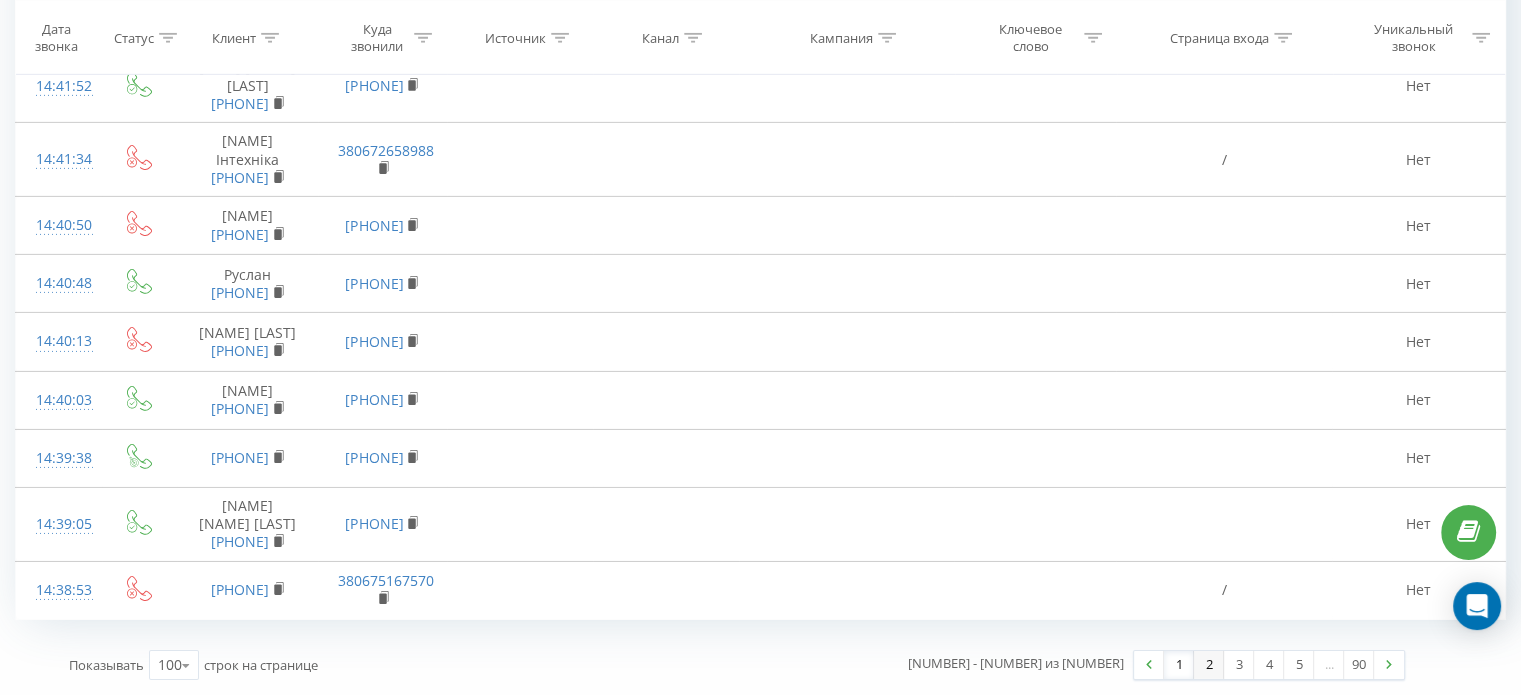 click on "2" at bounding box center [1209, 665] 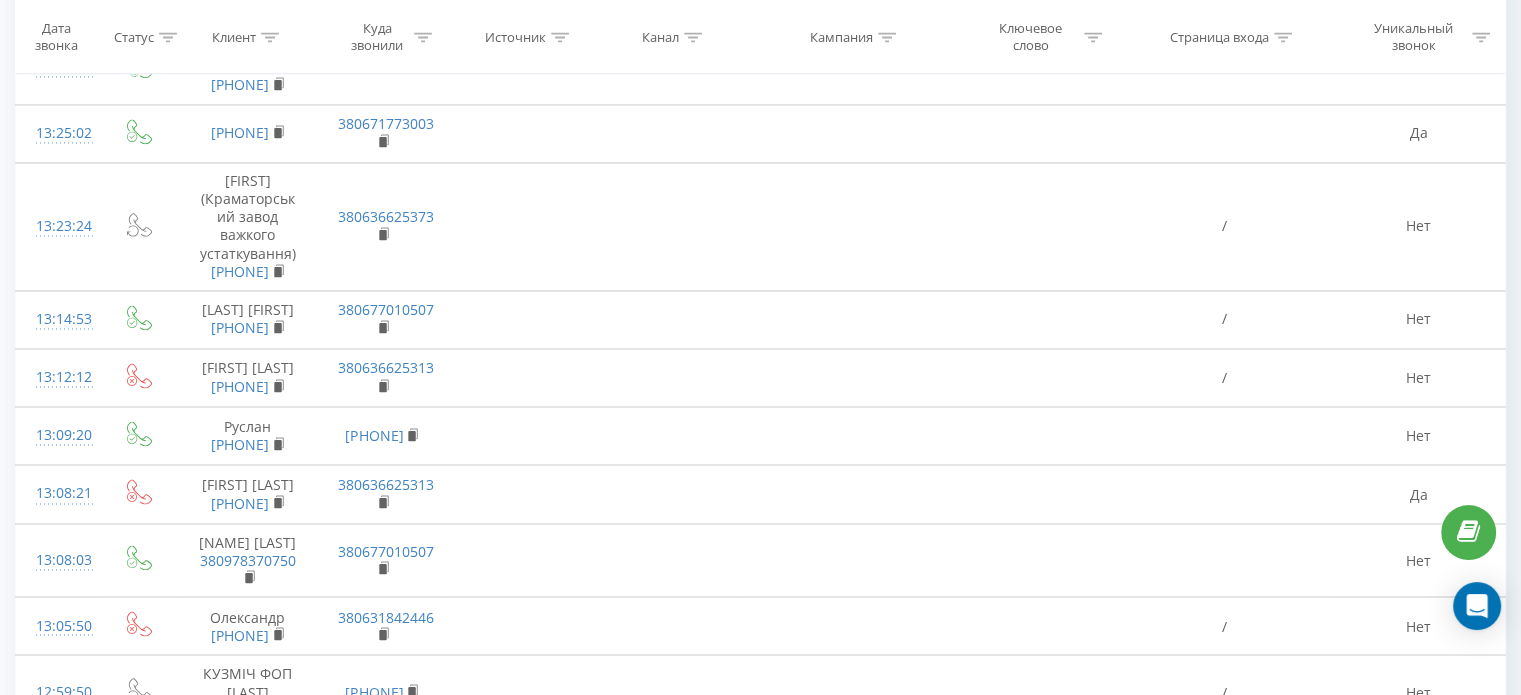 scroll, scrollTop: 3332, scrollLeft: 0, axis: vertical 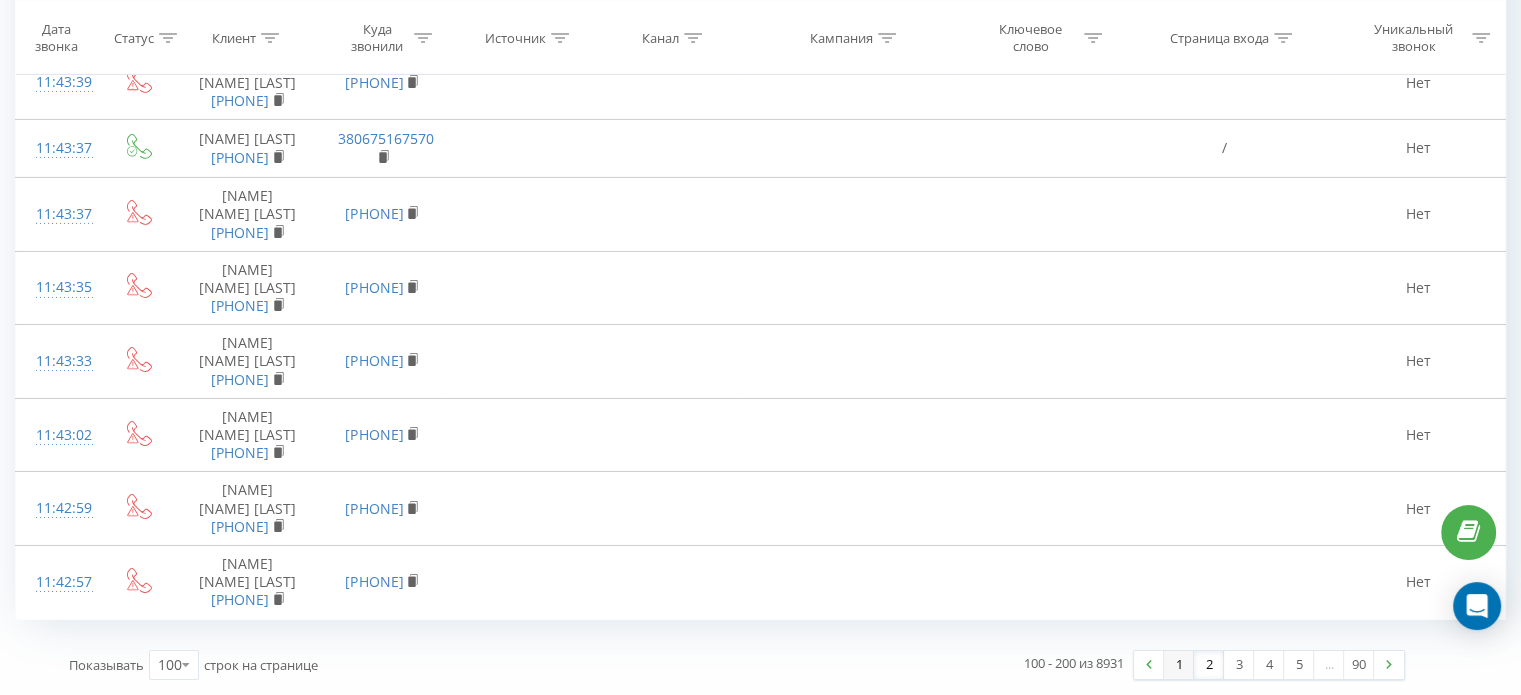 click on "1" at bounding box center [1179, 665] 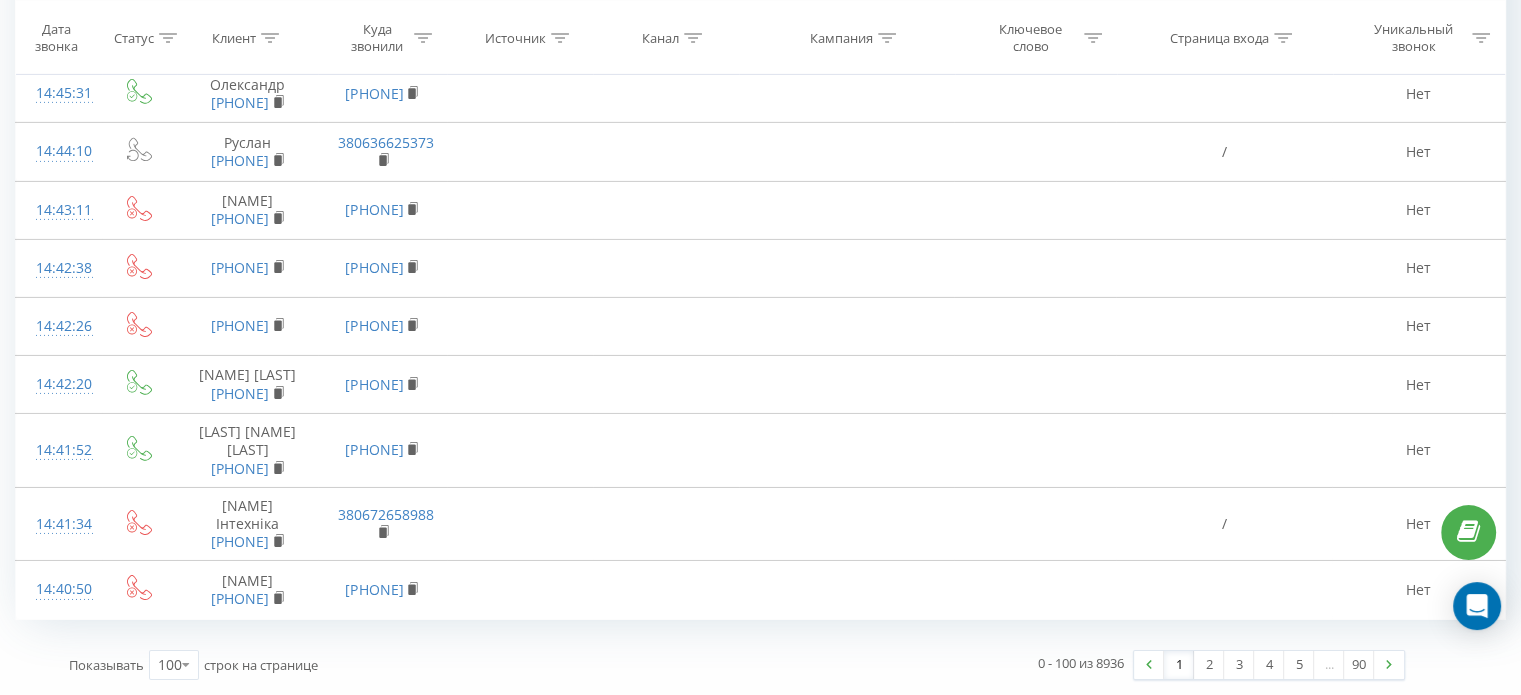 scroll, scrollTop: 7487, scrollLeft: 0, axis: vertical 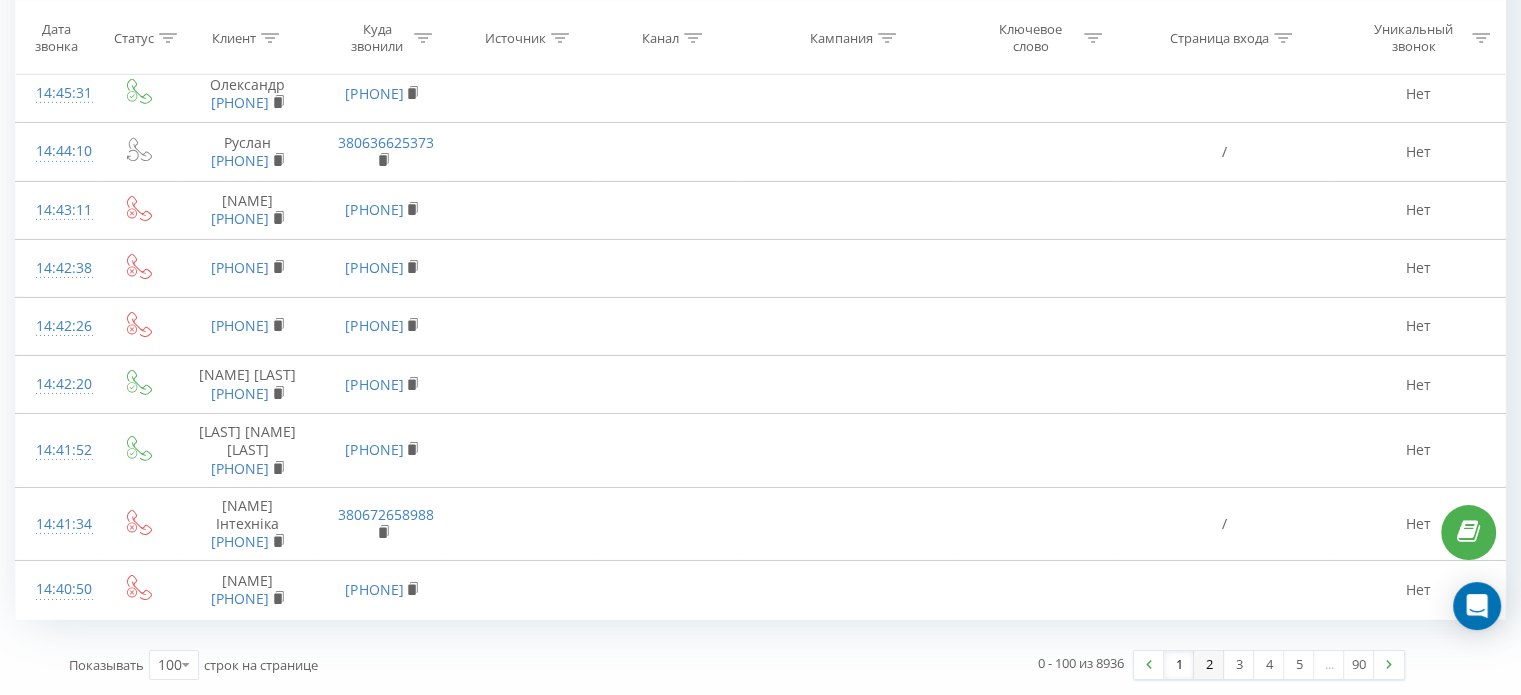 click on "2" at bounding box center [1209, 665] 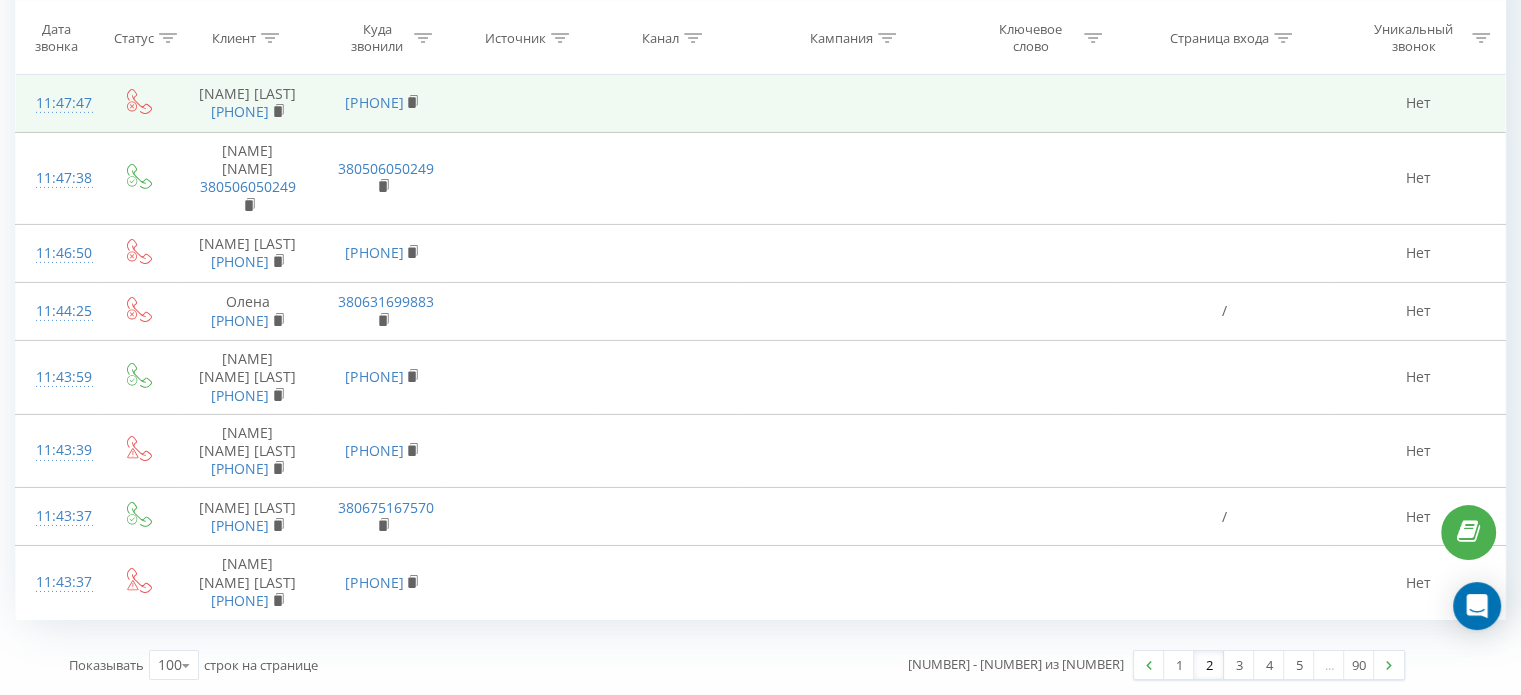 scroll, scrollTop: 8717, scrollLeft: 0, axis: vertical 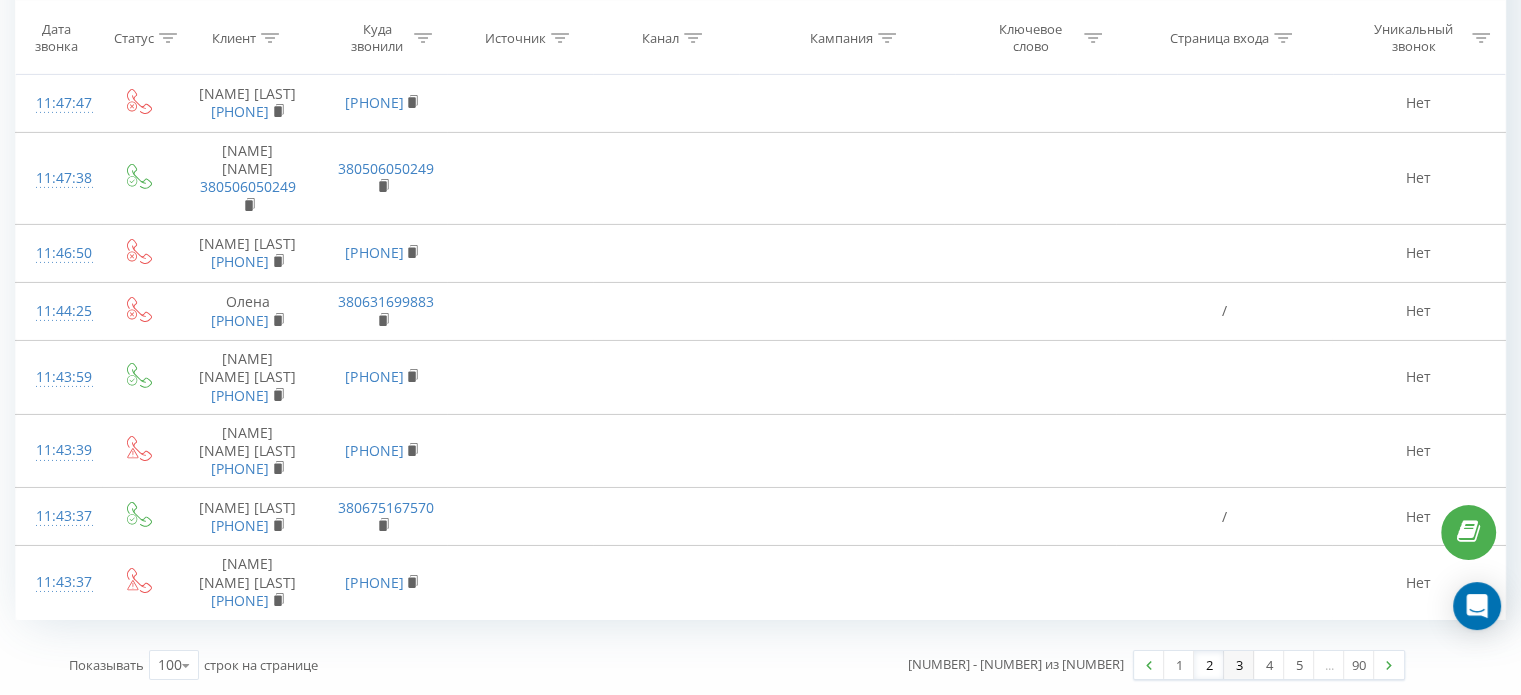 click on "3" at bounding box center (1239, 665) 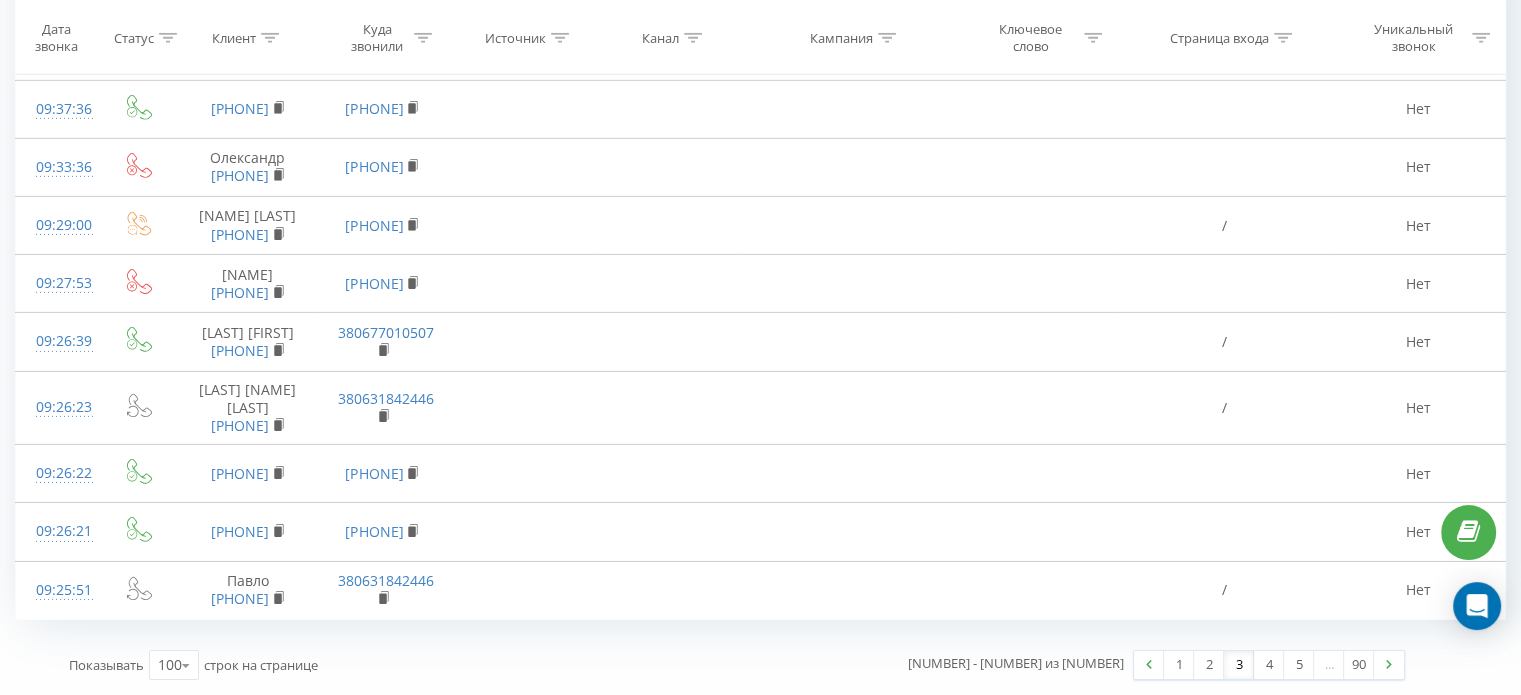 scroll, scrollTop: 8021, scrollLeft: 0, axis: vertical 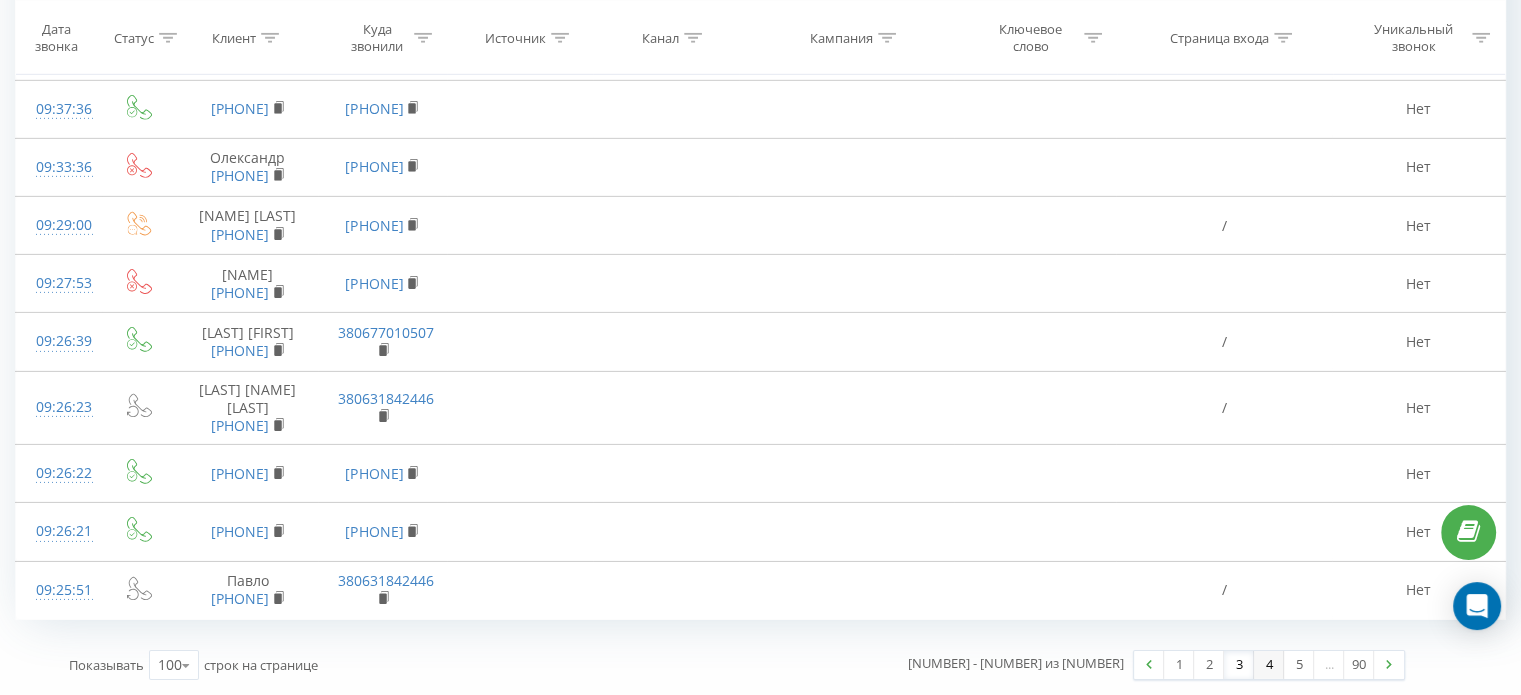 click on "4" at bounding box center (1269, 665) 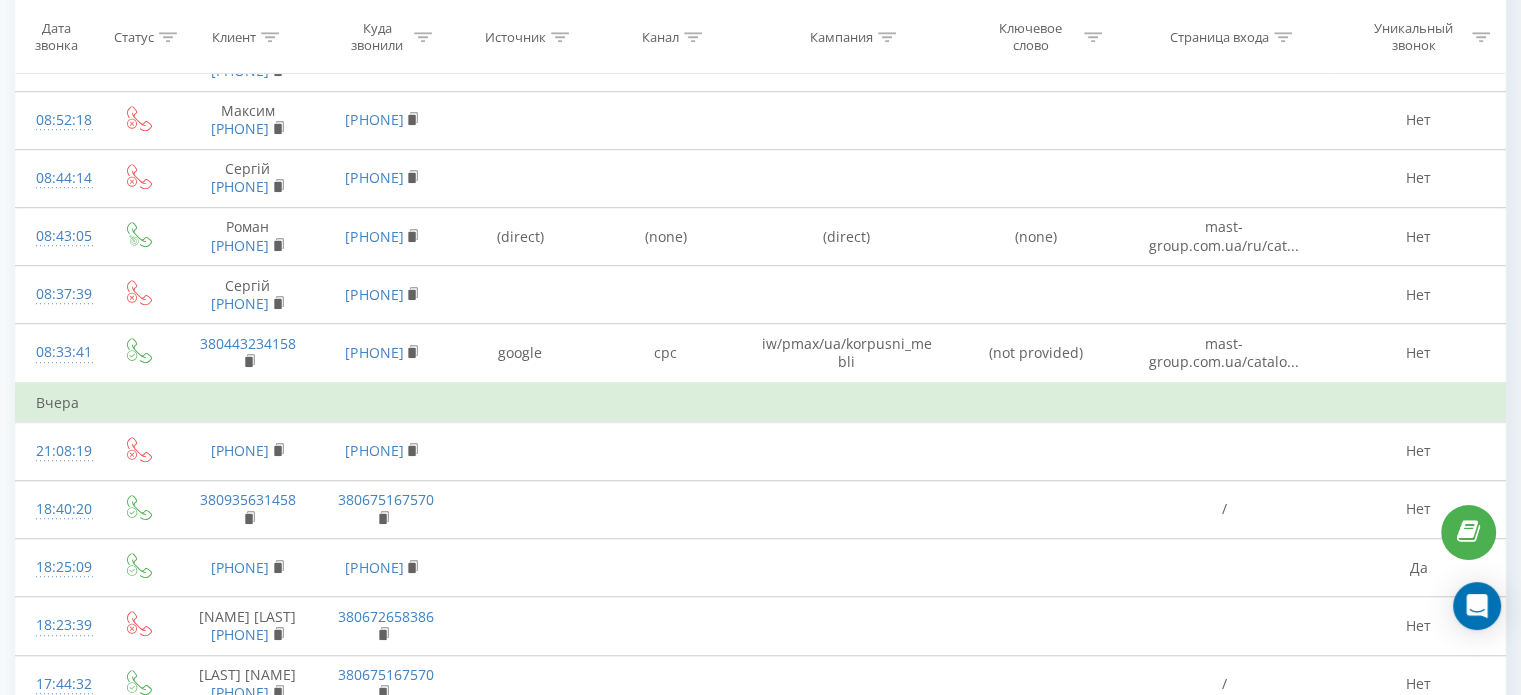 scroll, scrollTop: 1732, scrollLeft: 0, axis: vertical 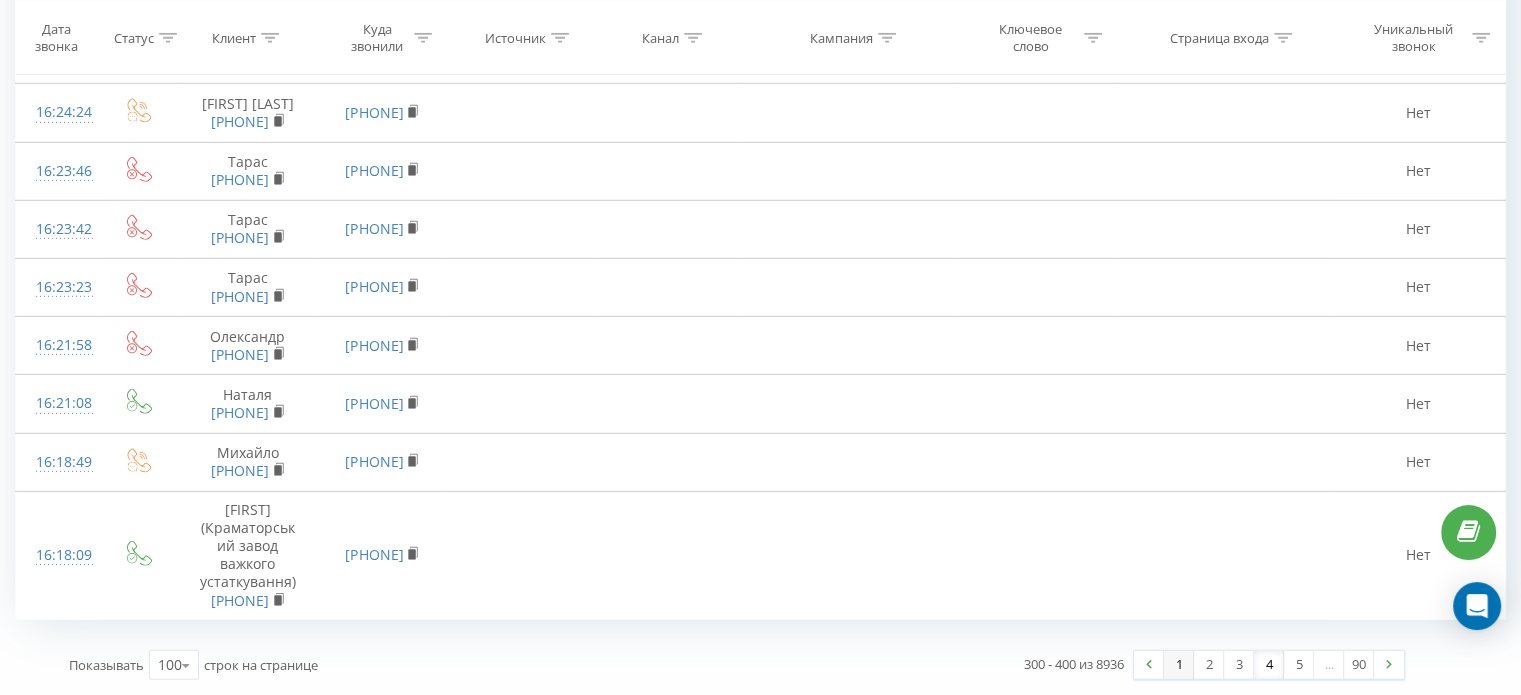 click on "1" at bounding box center (1179, 665) 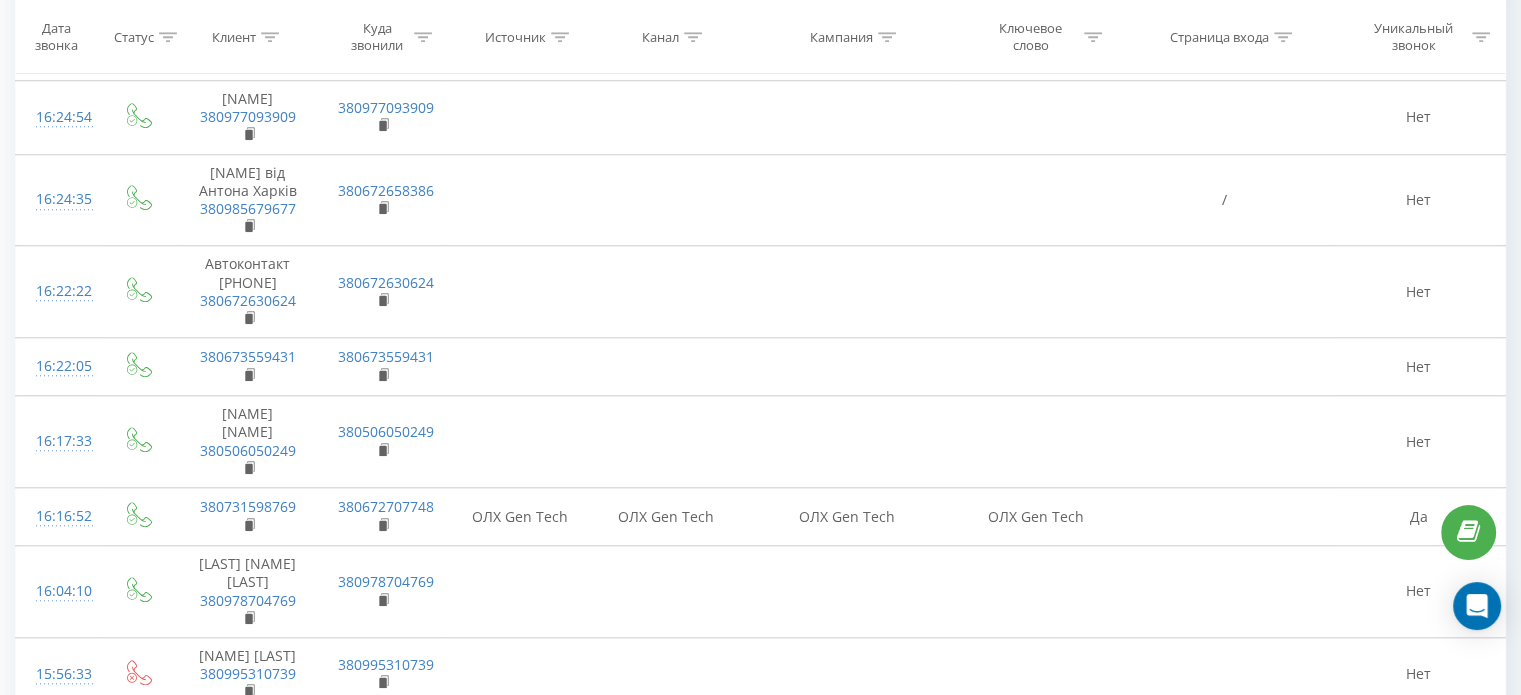 scroll, scrollTop: 132, scrollLeft: 0, axis: vertical 